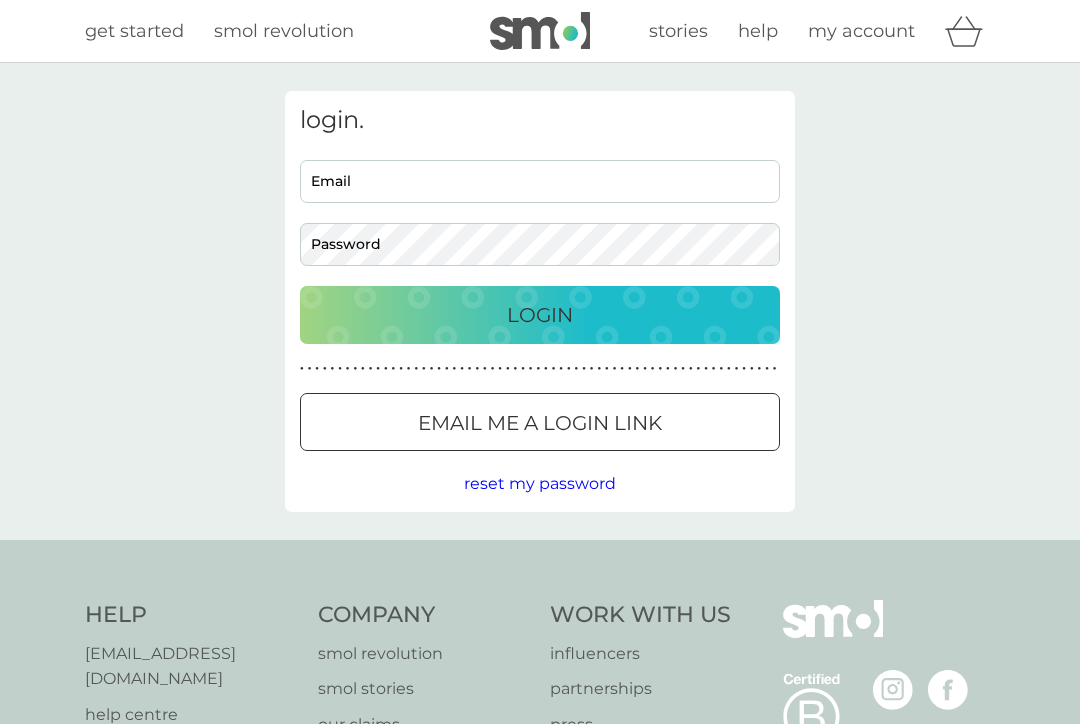 scroll, scrollTop: 0, scrollLeft: 0, axis: both 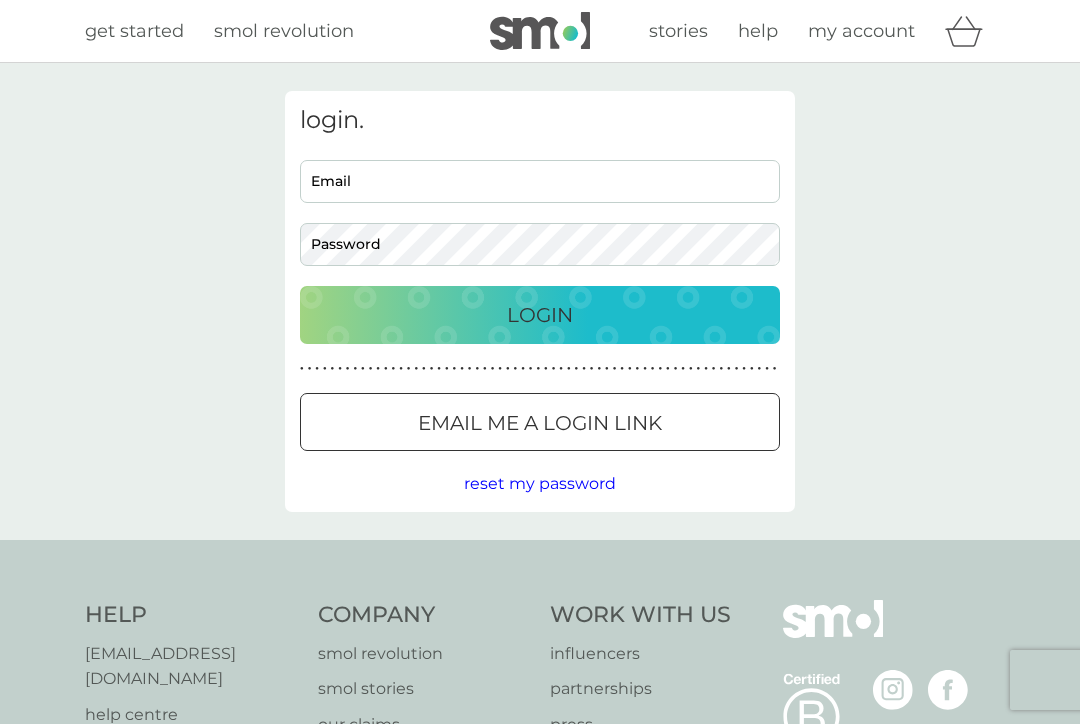 click on "Email" at bounding box center (540, 181) 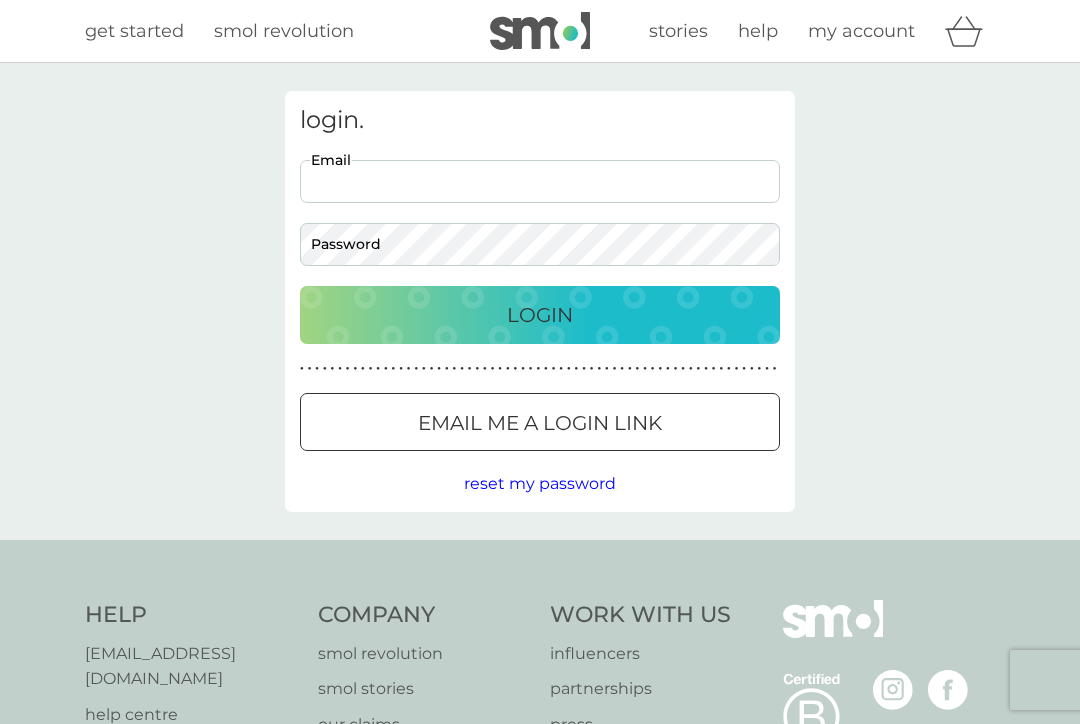 type on "[PERSON_NAME][EMAIL_ADDRESS][PERSON_NAME][DOMAIN_NAME]" 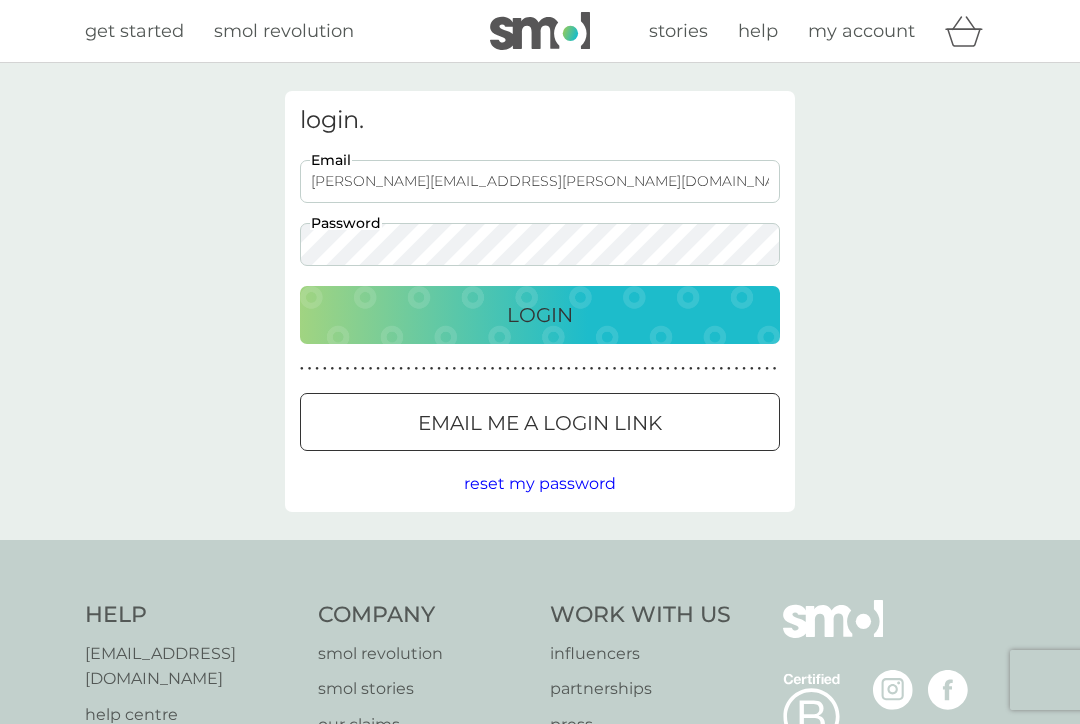 click on "Login" at bounding box center (540, 315) 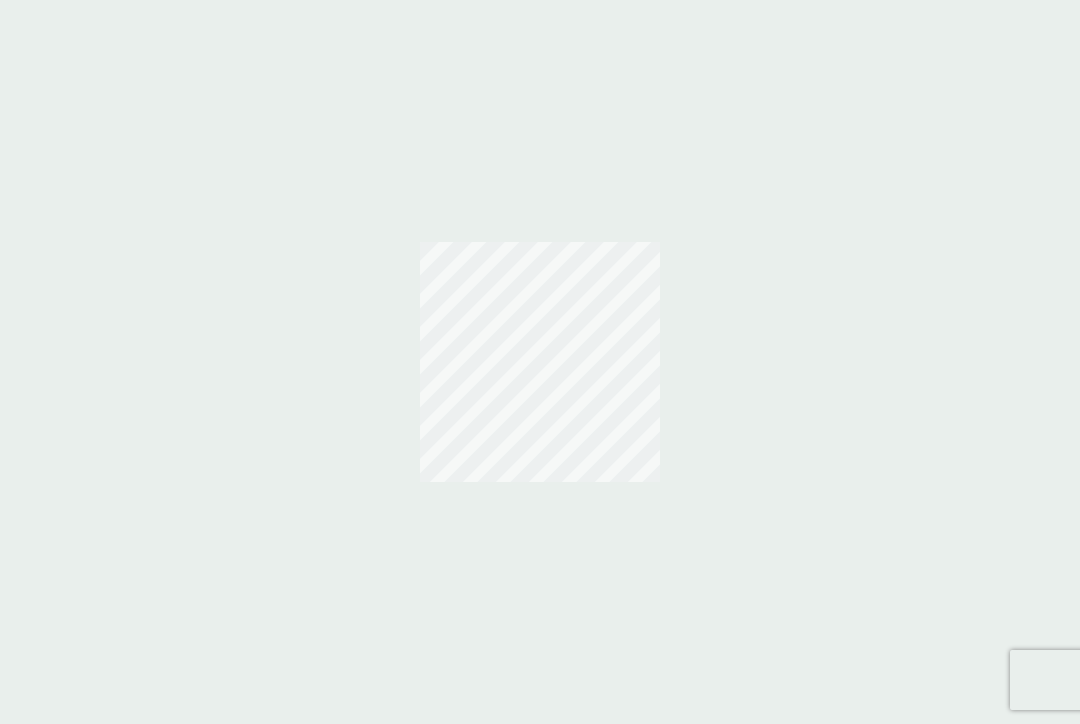 scroll, scrollTop: 0, scrollLeft: 0, axis: both 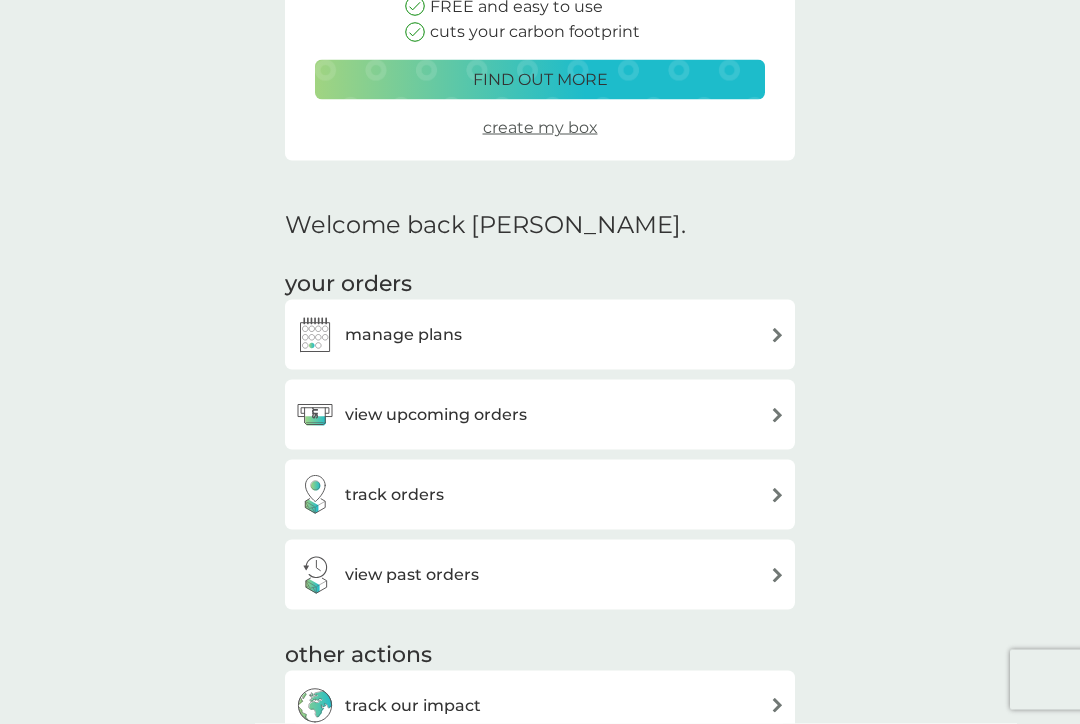 click on "view upcoming orders" at bounding box center [436, 415] 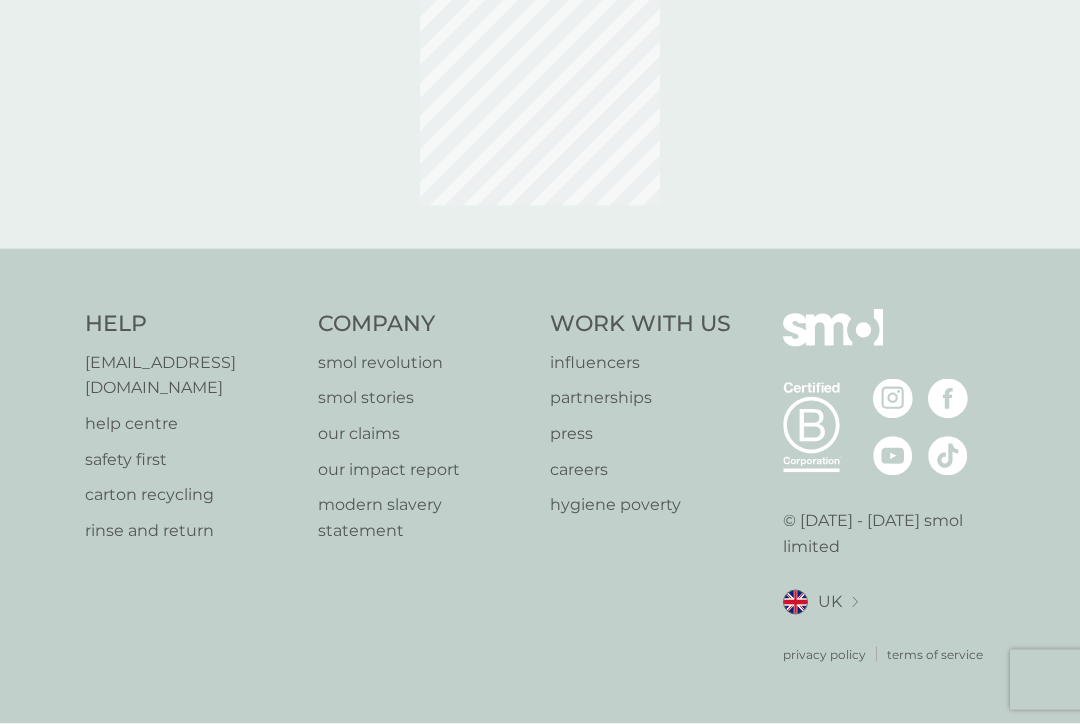 scroll, scrollTop: 0, scrollLeft: 0, axis: both 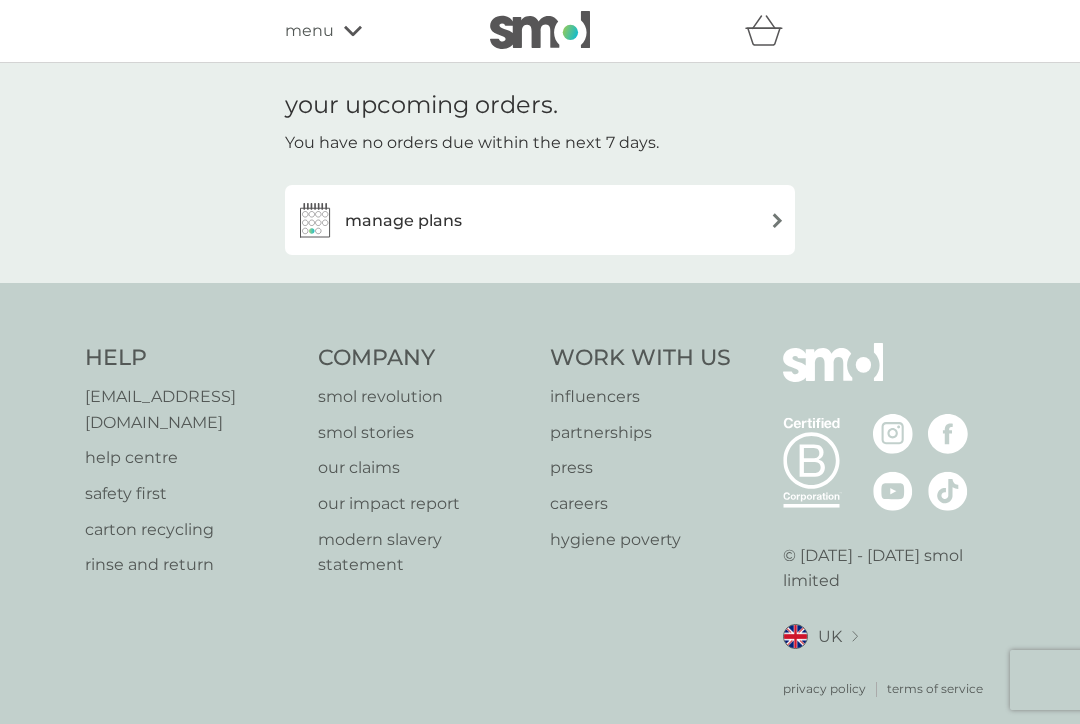 click at bounding box center [777, 220] 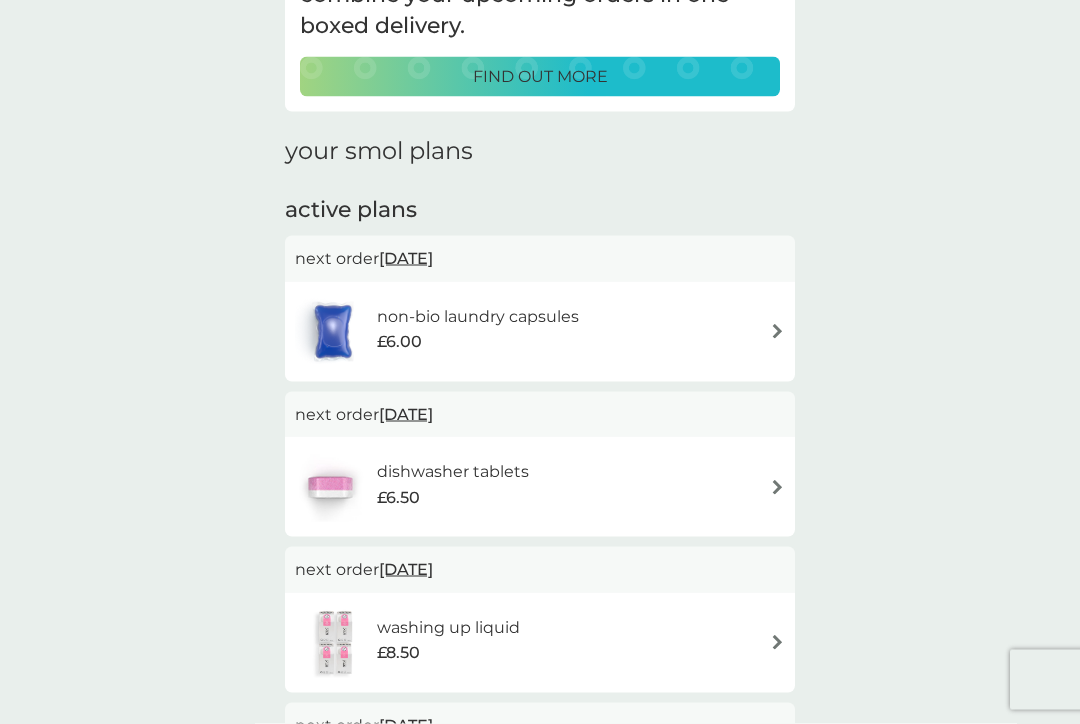 scroll, scrollTop: 182, scrollLeft: 0, axis: vertical 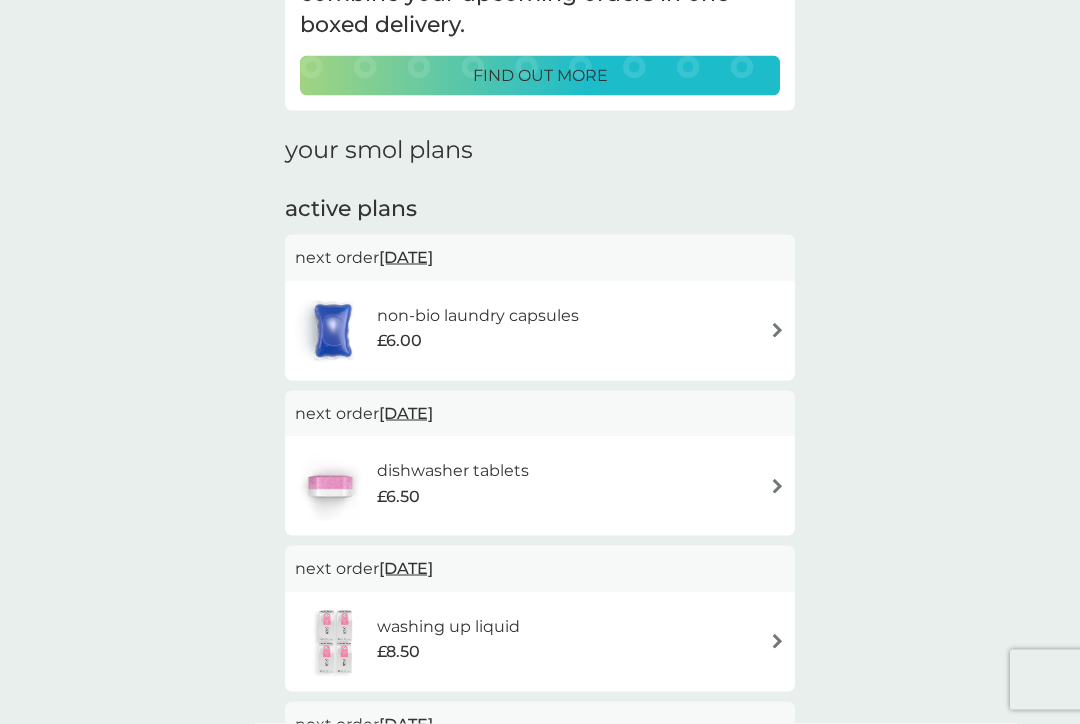 click at bounding box center (777, 330) 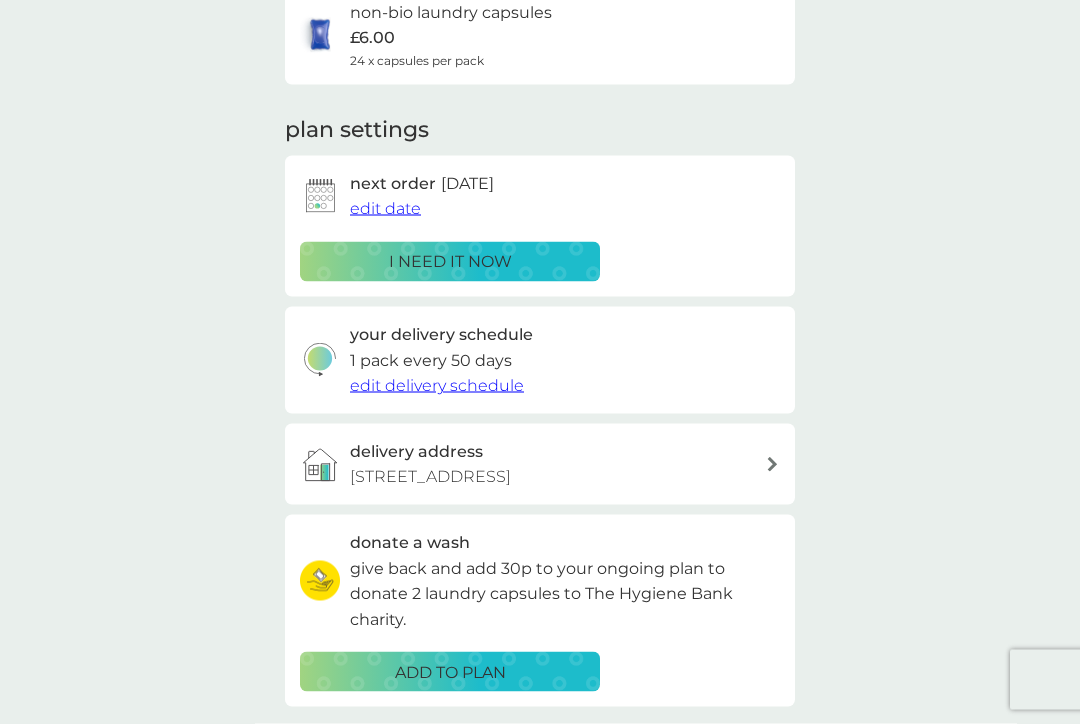 scroll, scrollTop: 0, scrollLeft: 0, axis: both 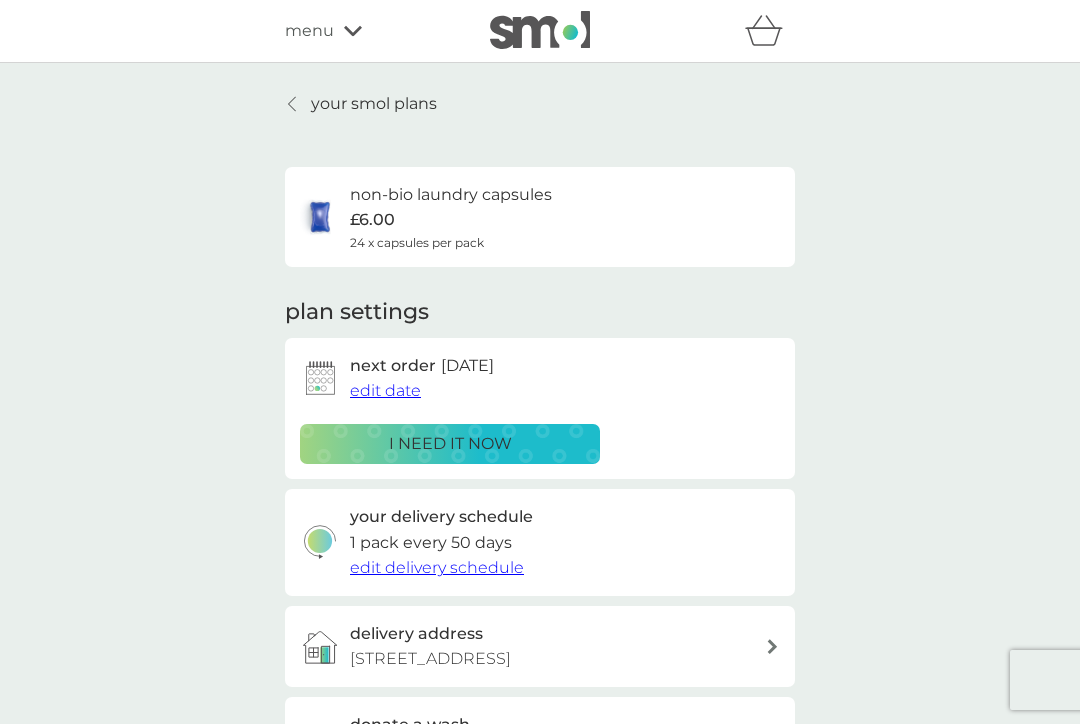 click on "edit date" at bounding box center (385, 390) 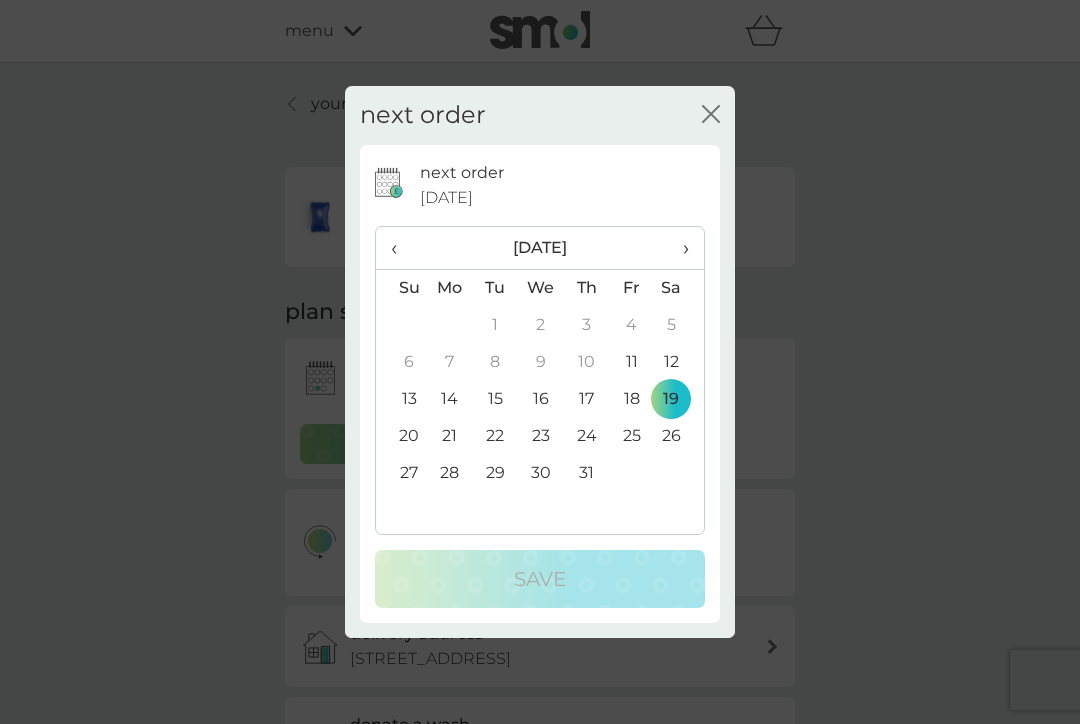 click on "31" at bounding box center (586, 473) 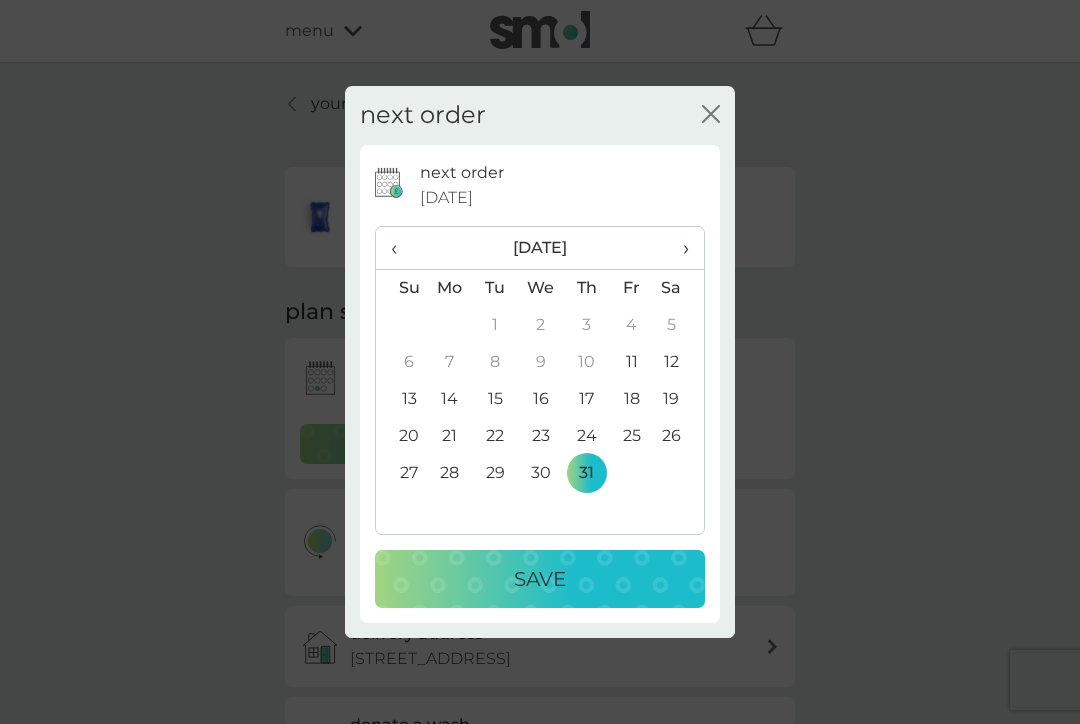click on "Save" at bounding box center [540, 579] 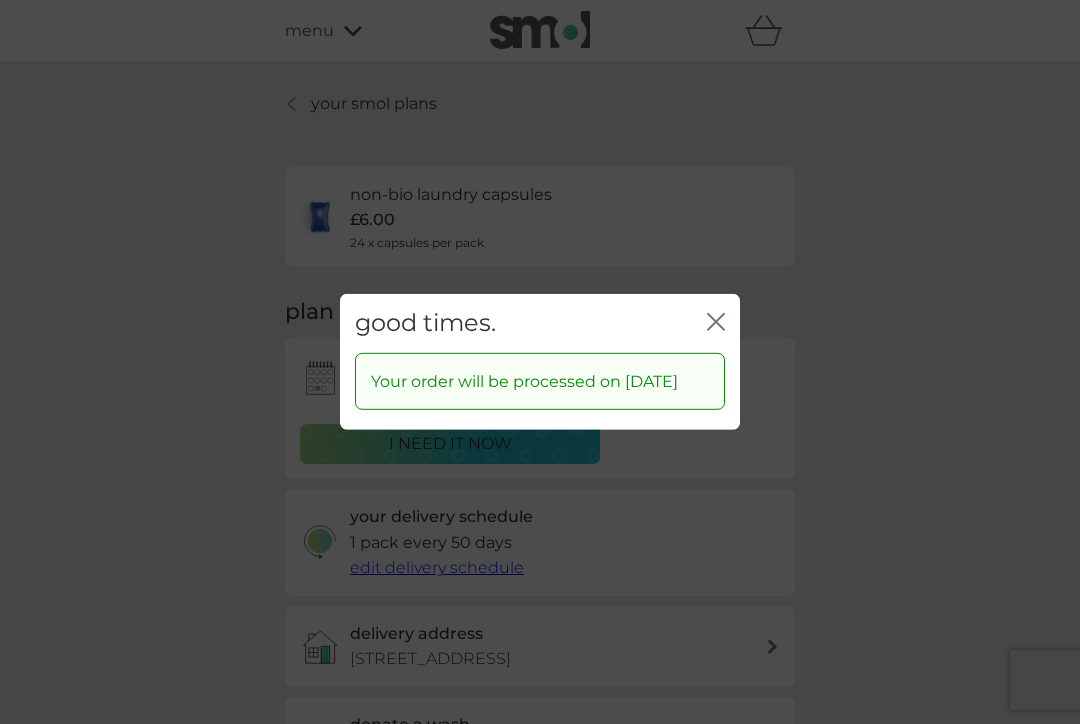 click on "good times. close" at bounding box center (540, 323) 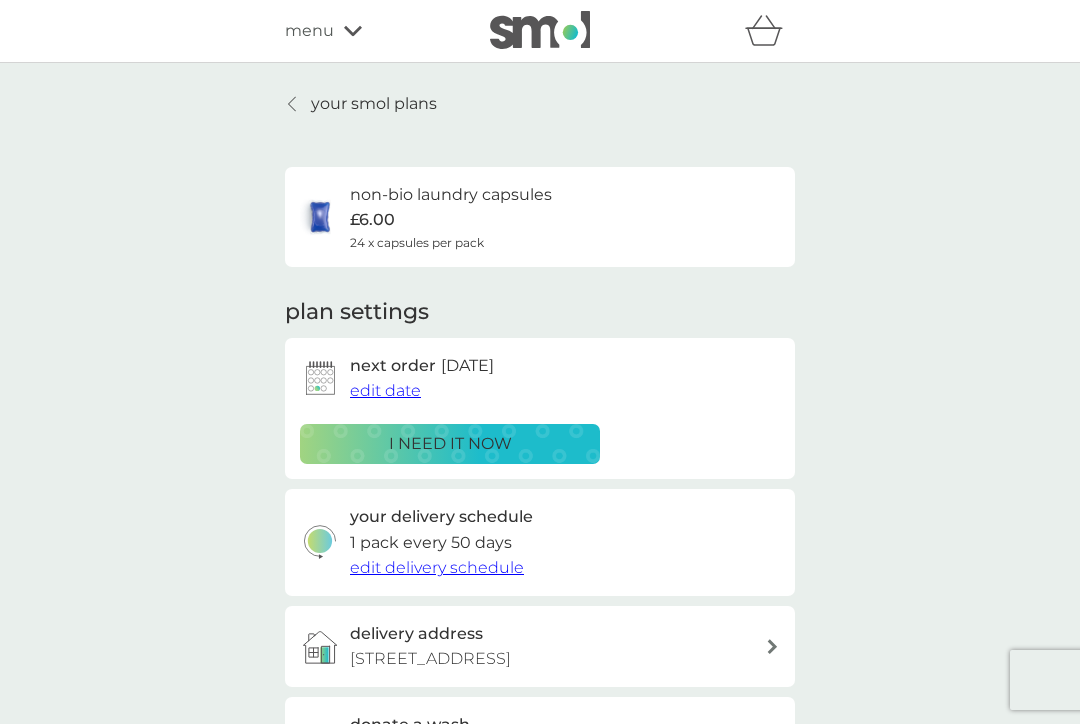 click at bounding box center [293, 104] 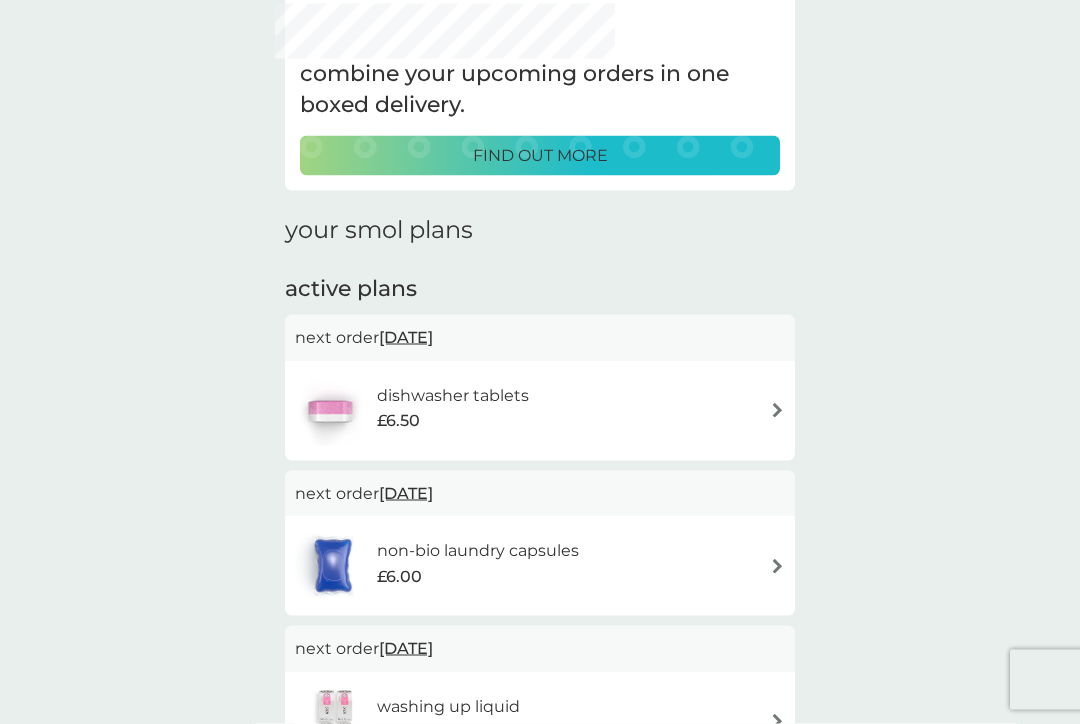 scroll, scrollTop: 104, scrollLeft: 0, axis: vertical 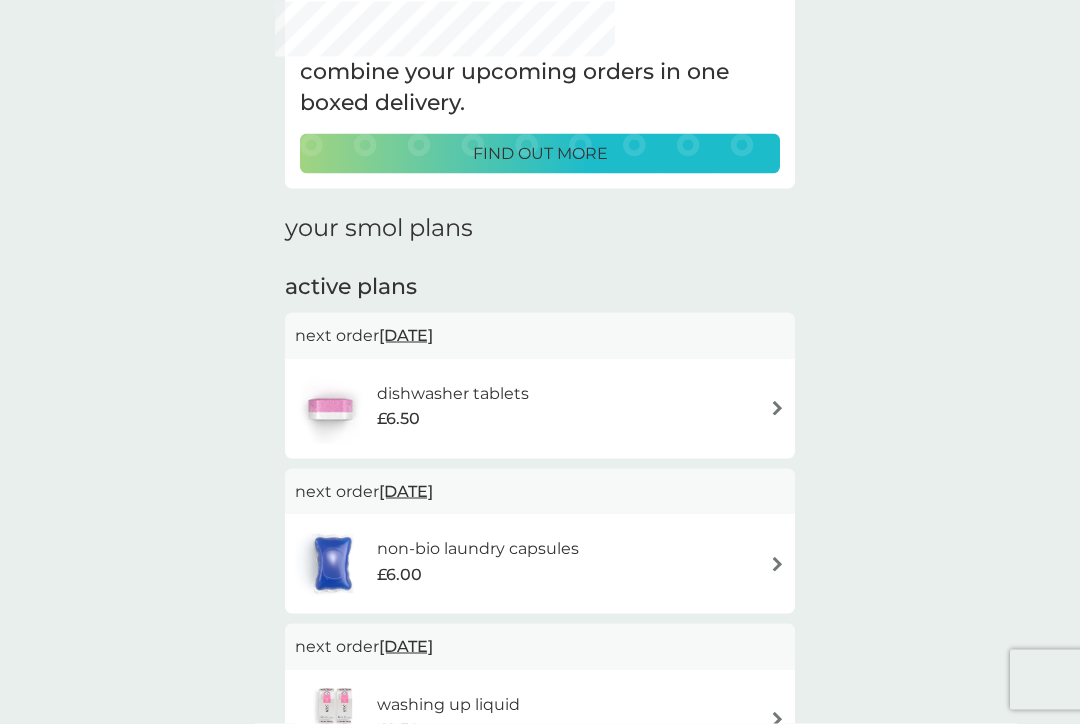 click at bounding box center [777, 408] 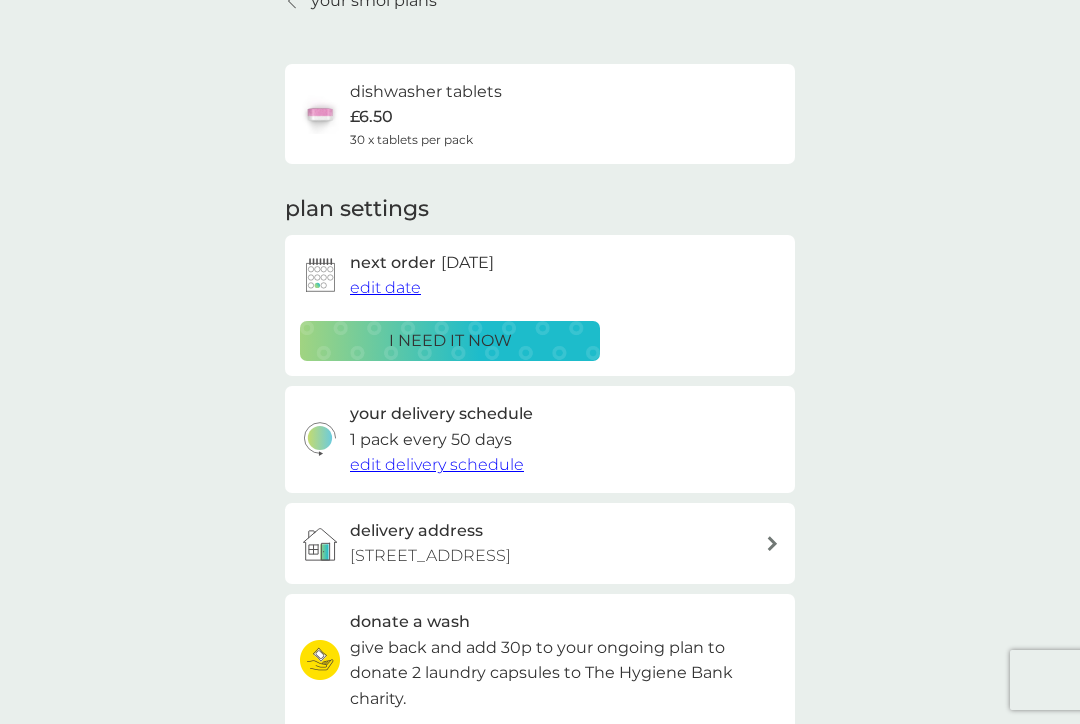 scroll, scrollTop: 111, scrollLeft: 0, axis: vertical 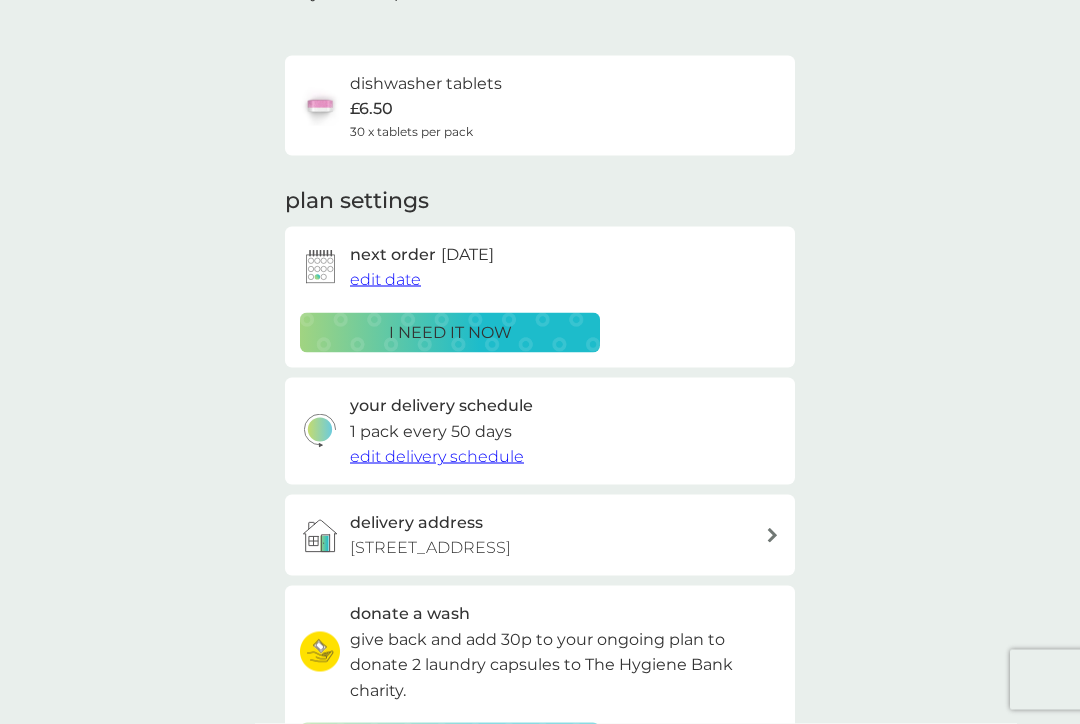 click on "edit date" at bounding box center (385, 279) 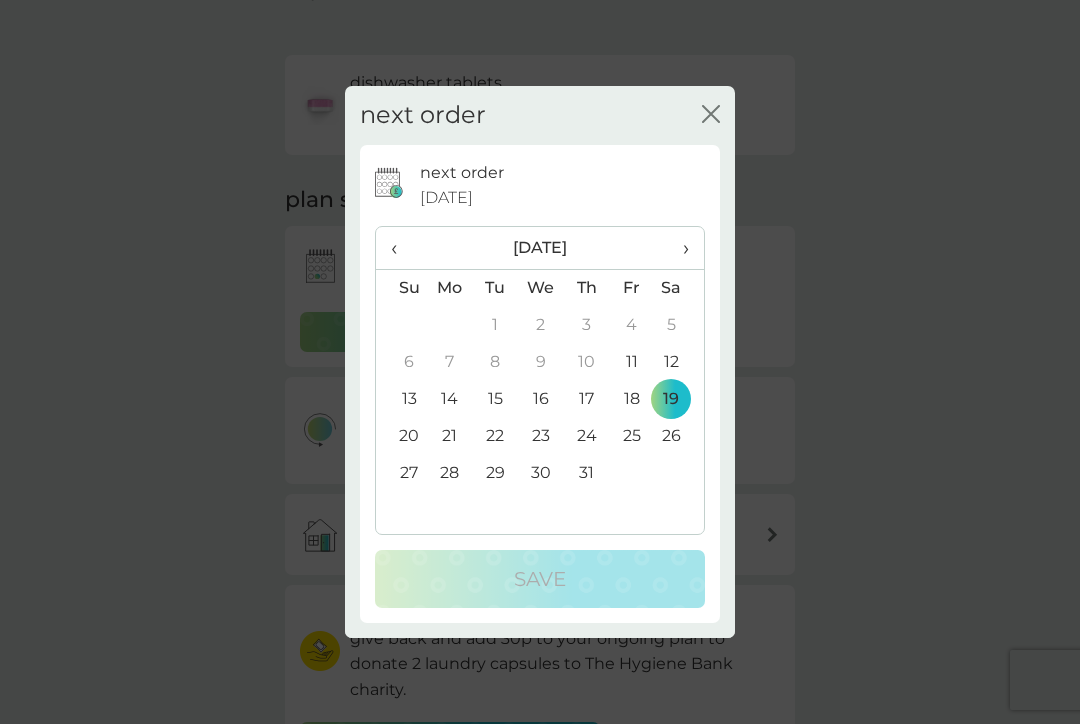 click on "›" at bounding box center (679, 248) 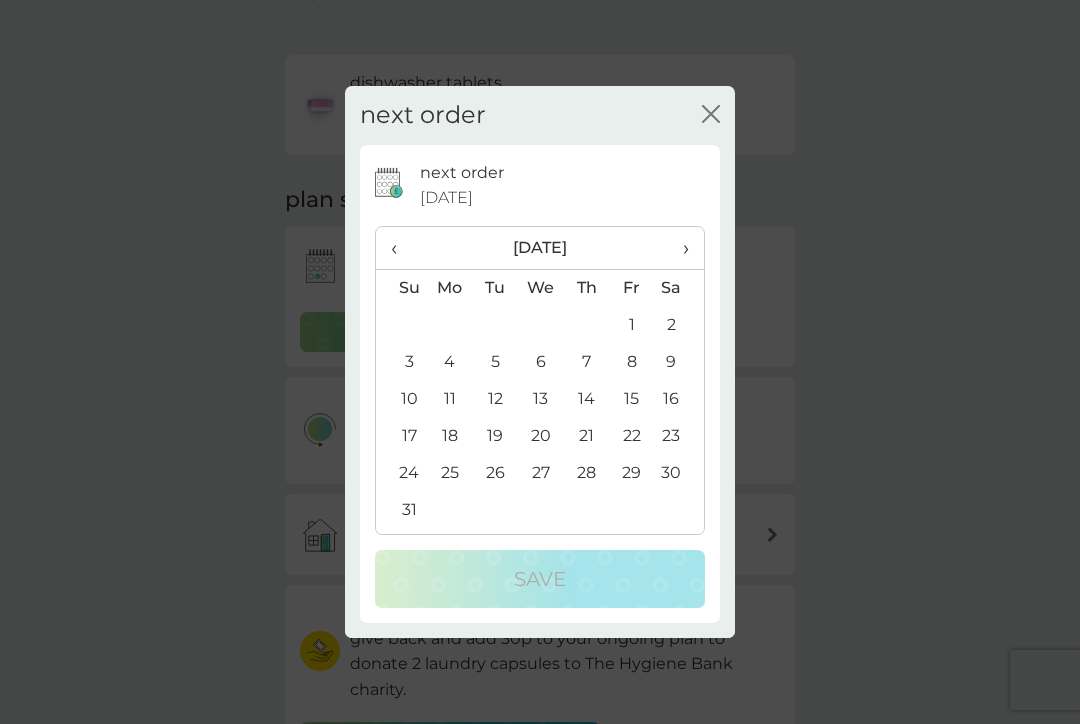 click on "31" at bounding box center (401, 510) 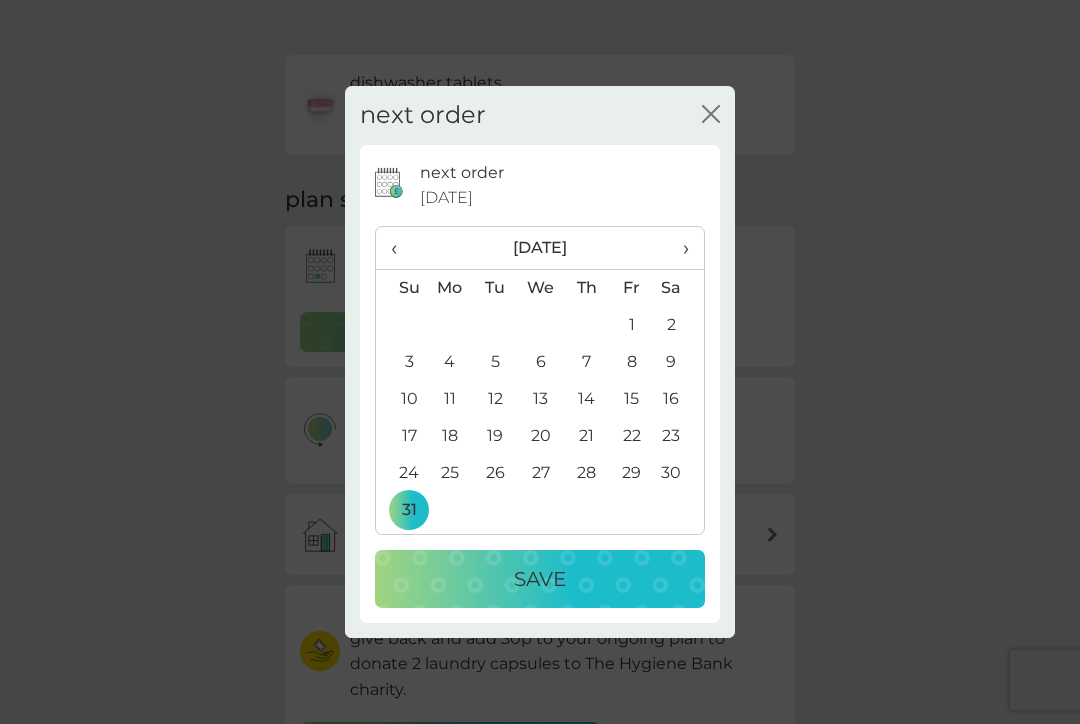 click on "Save" at bounding box center [540, 579] 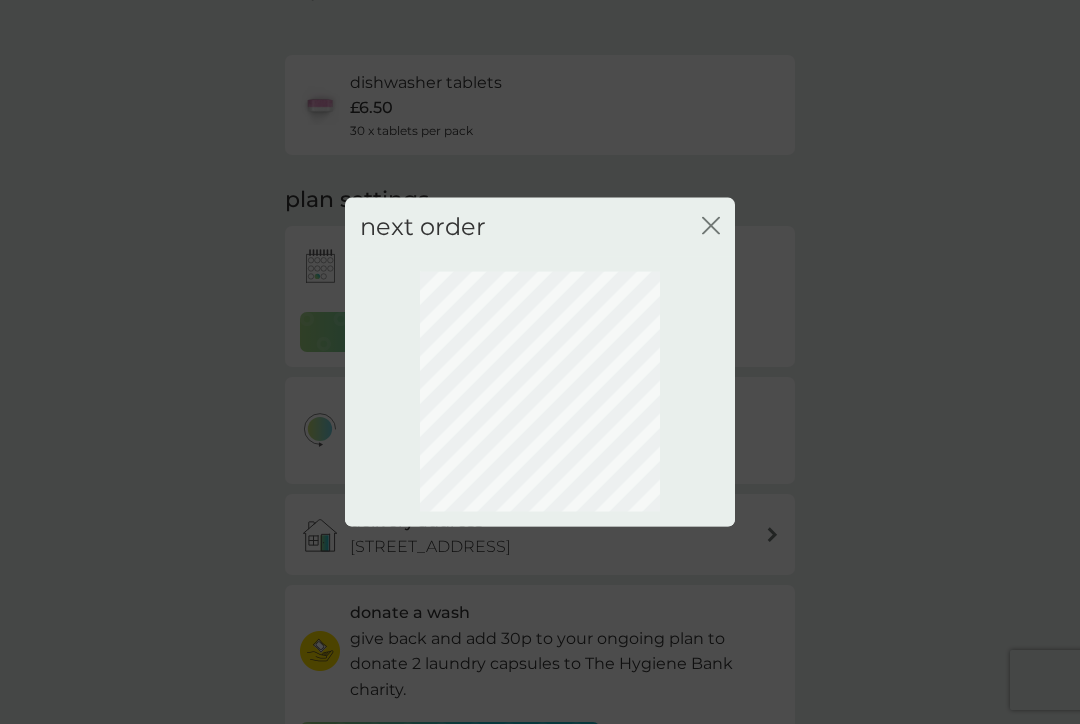 scroll, scrollTop: 72, scrollLeft: 0, axis: vertical 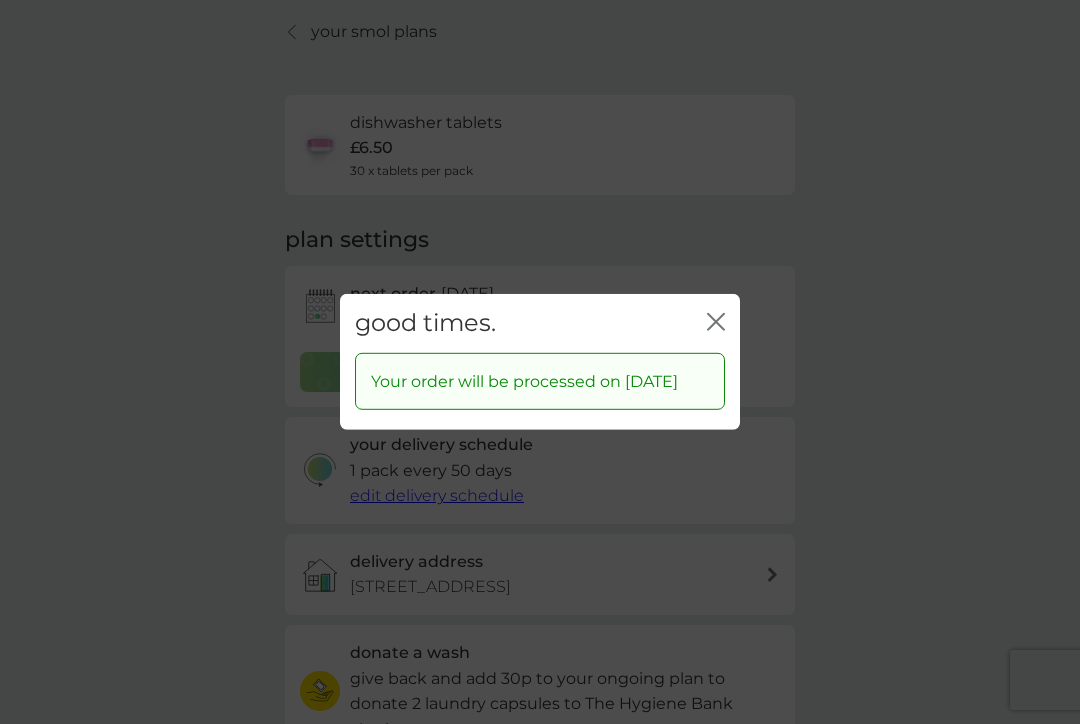 click 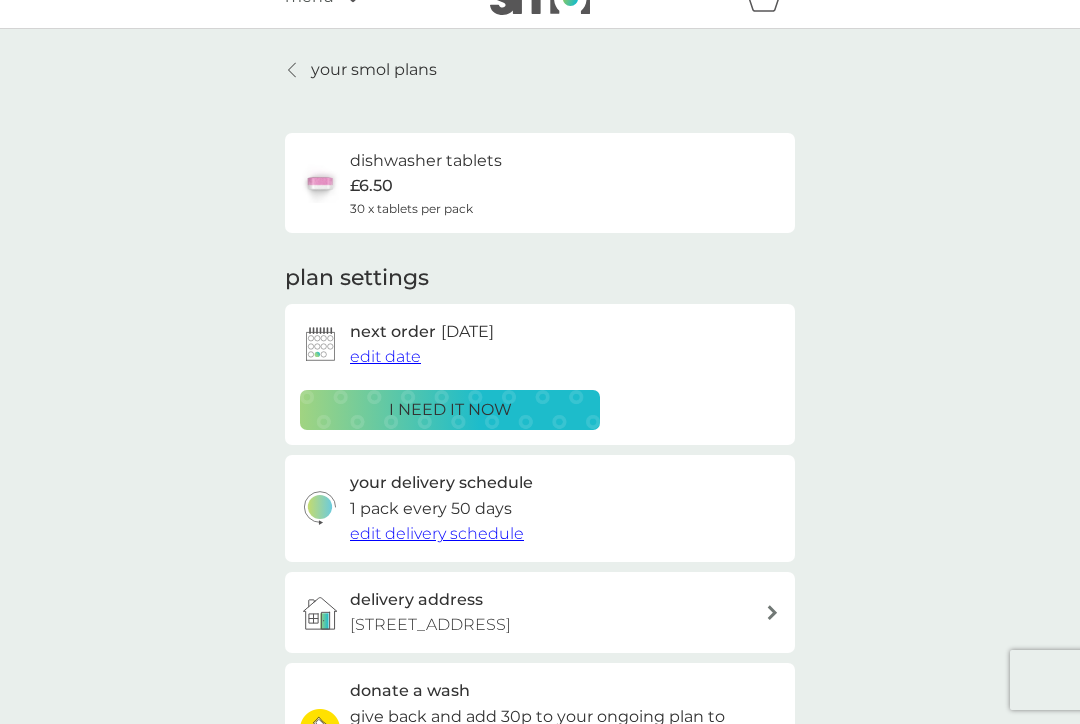 scroll, scrollTop: 0, scrollLeft: 0, axis: both 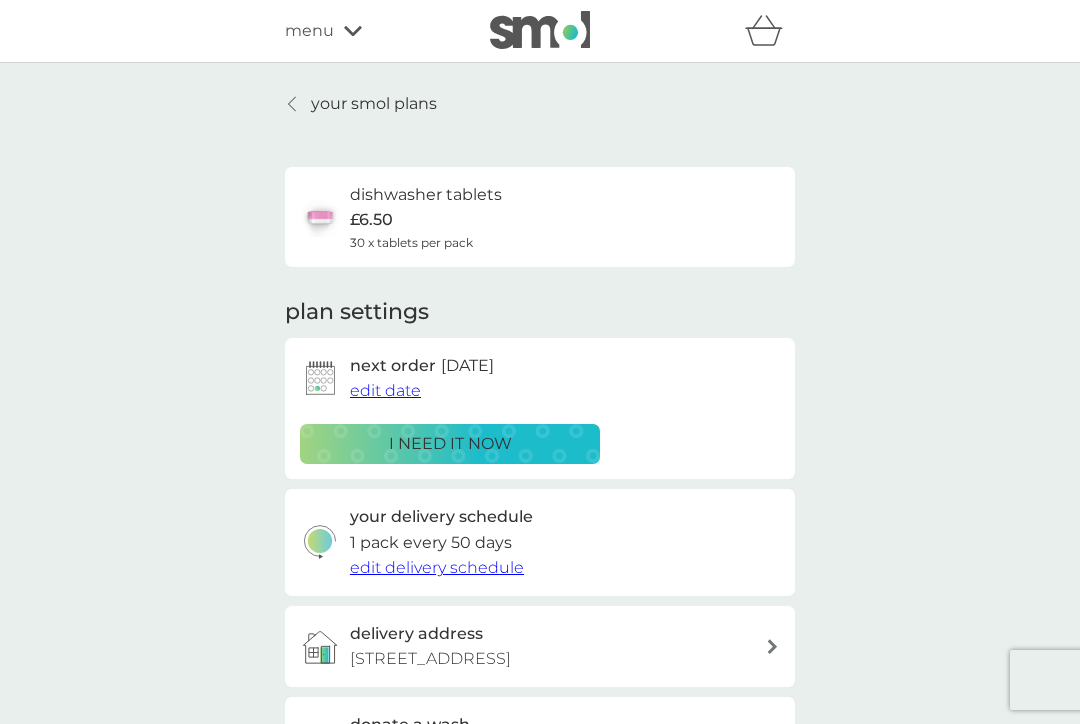 click at bounding box center (293, 104) 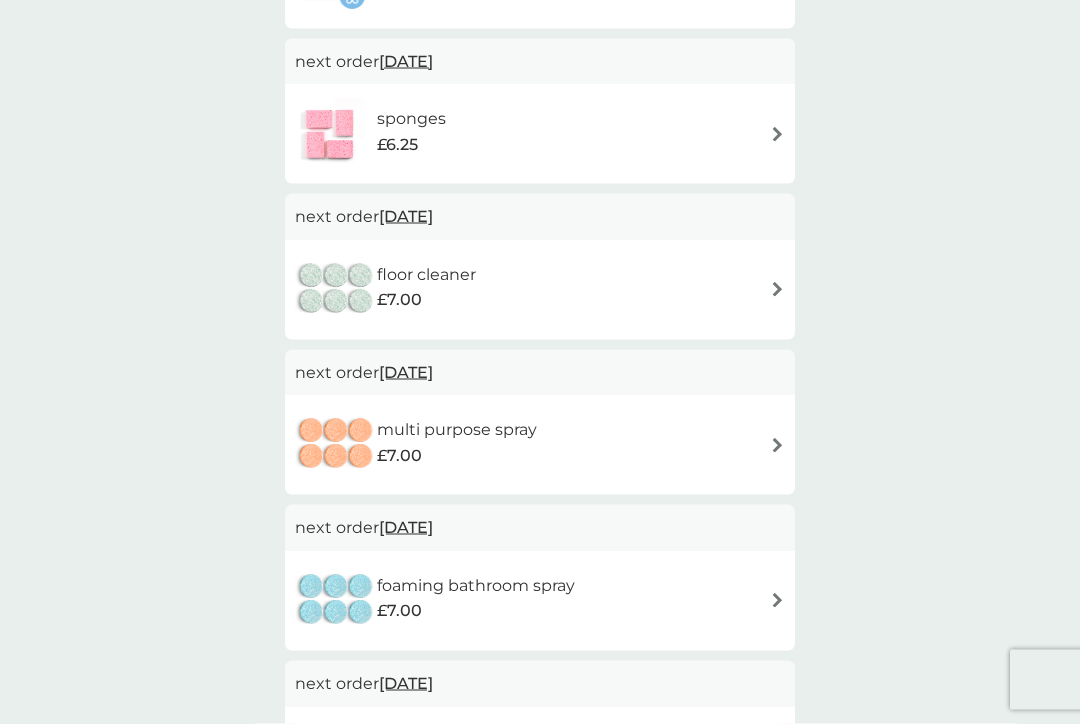 scroll, scrollTop: 1005, scrollLeft: 0, axis: vertical 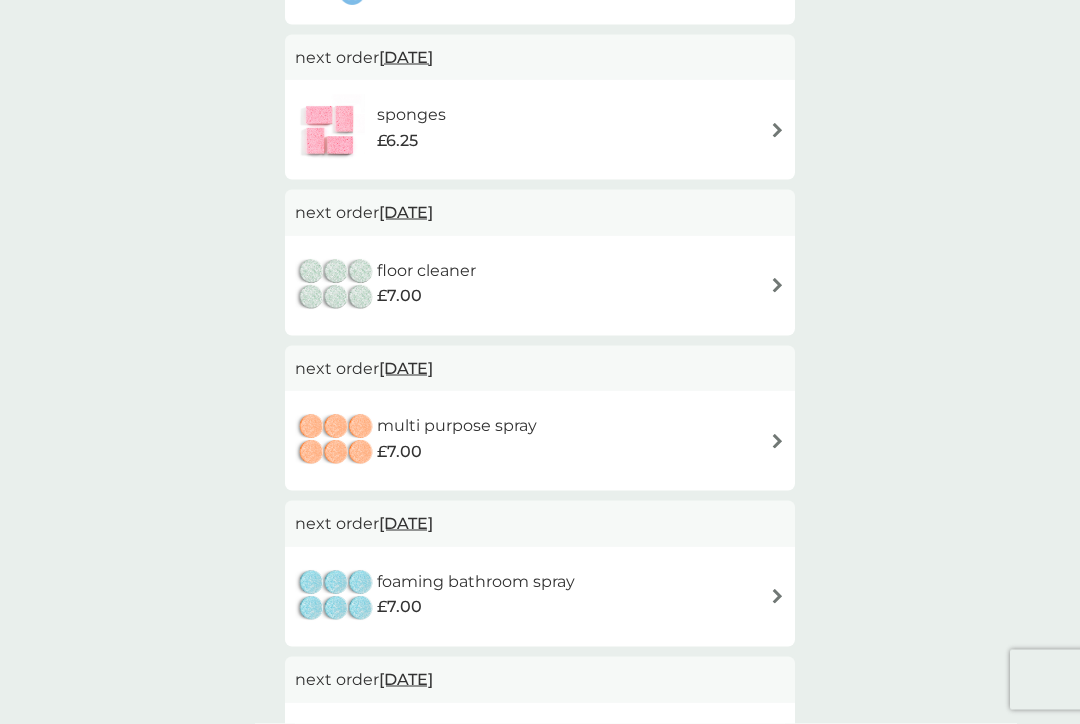 click on "31 Oct 2025" at bounding box center (406, 212) 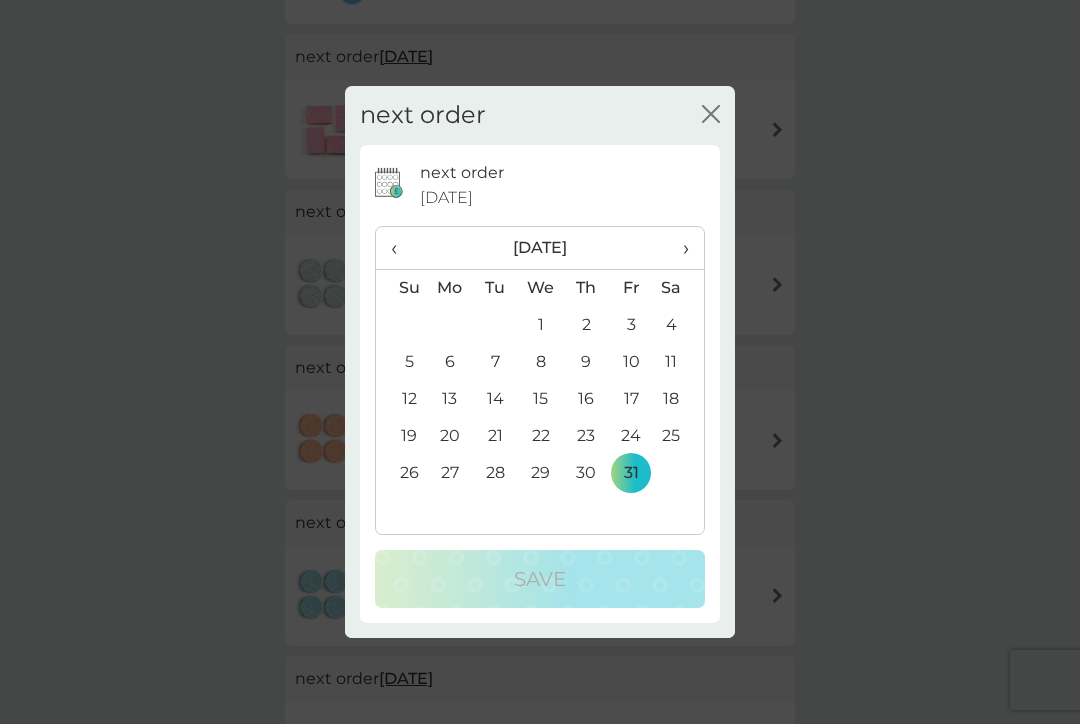 click on "›" at bounding box center [679, 248] 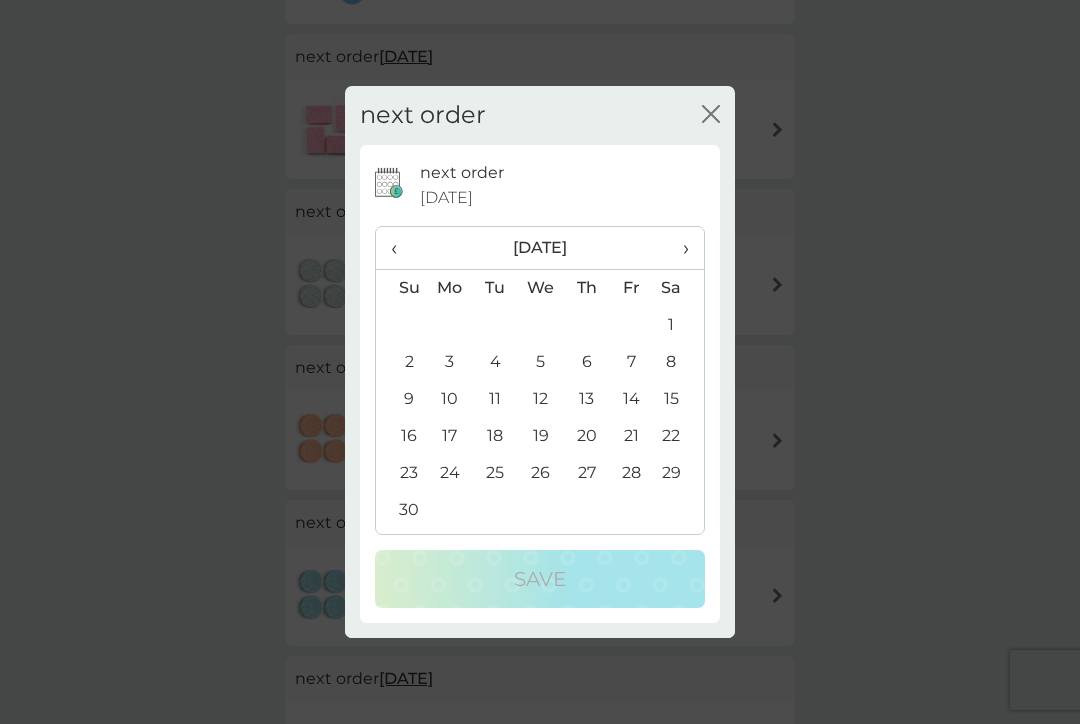 click on "›" at bounding box center (679, 248) 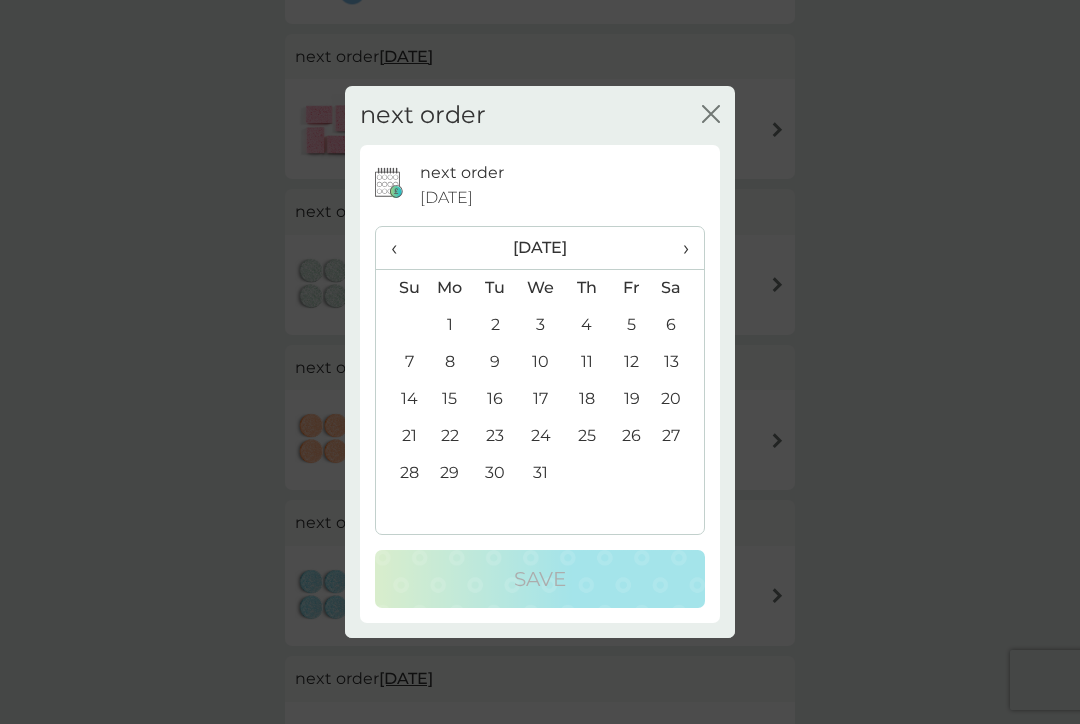 click on "31" at bounding box center (541, 473) 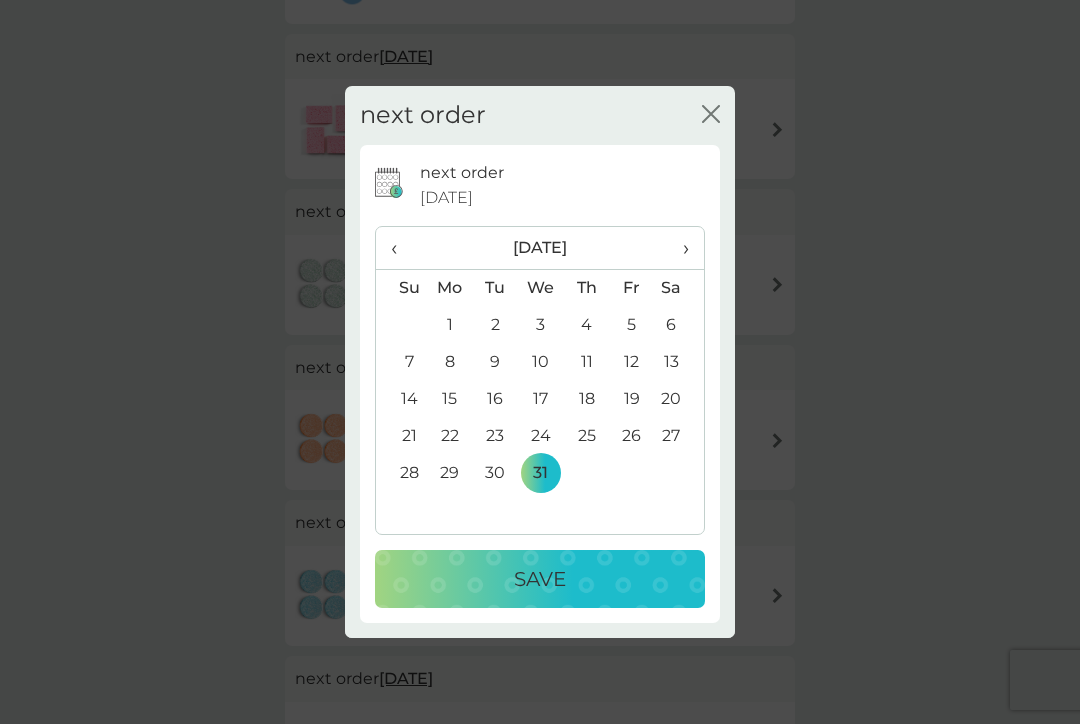click on "Save" at bounding box center [540, 579] 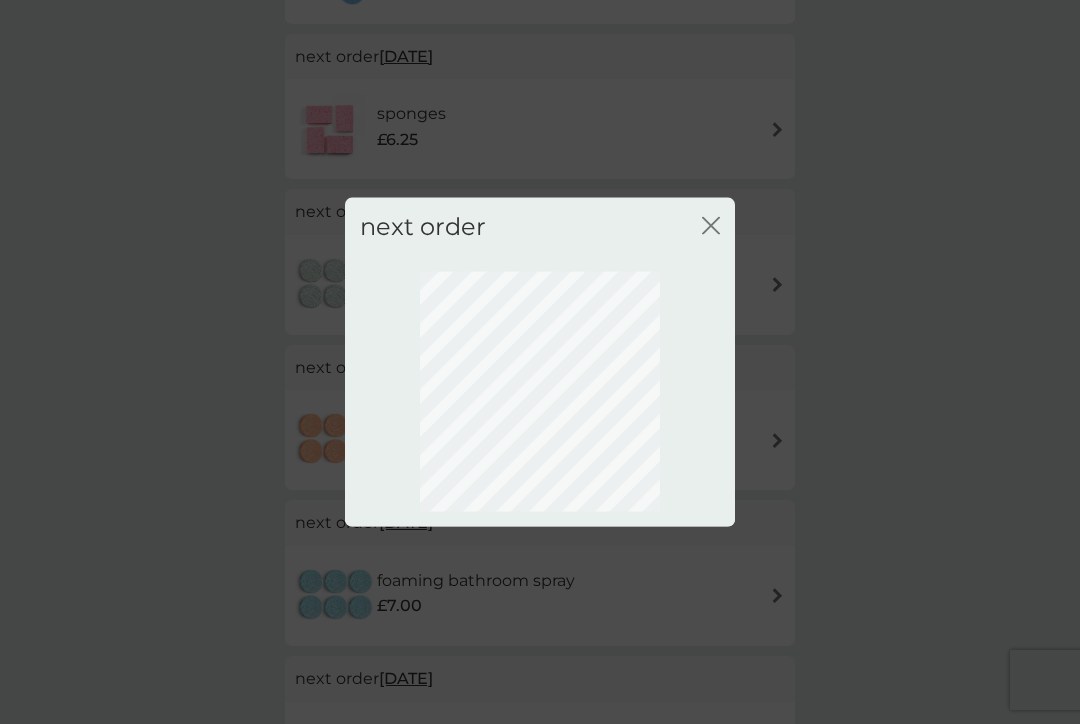 scroll, scrollTop: 72, scrollLeft: 0, axis: vertical 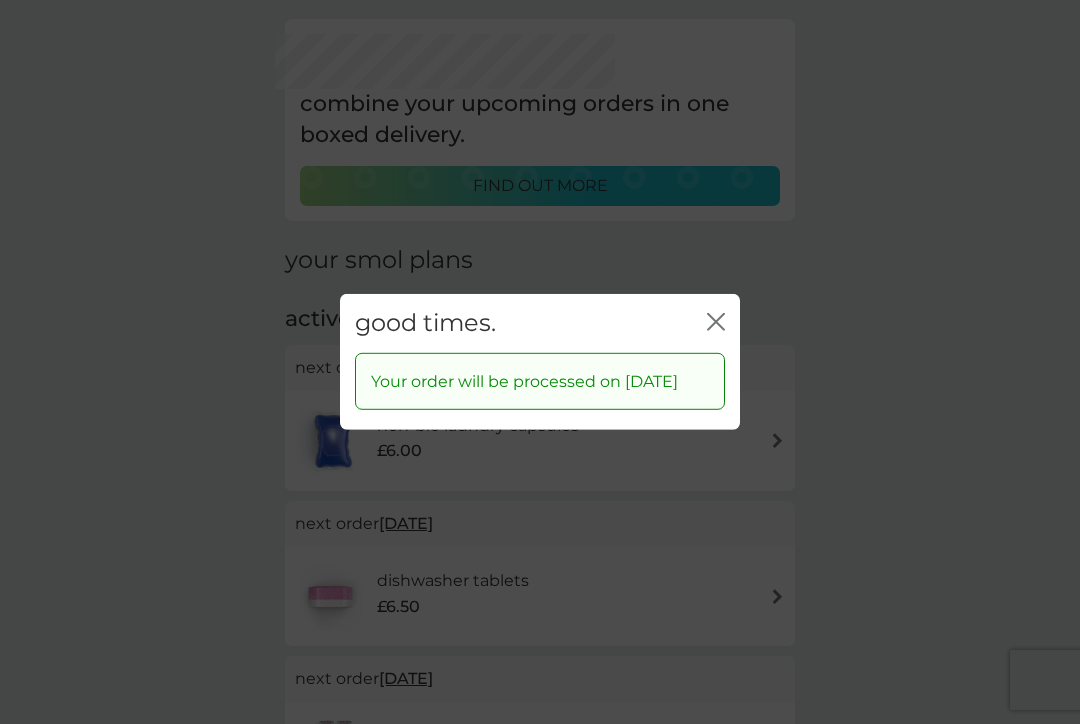 click 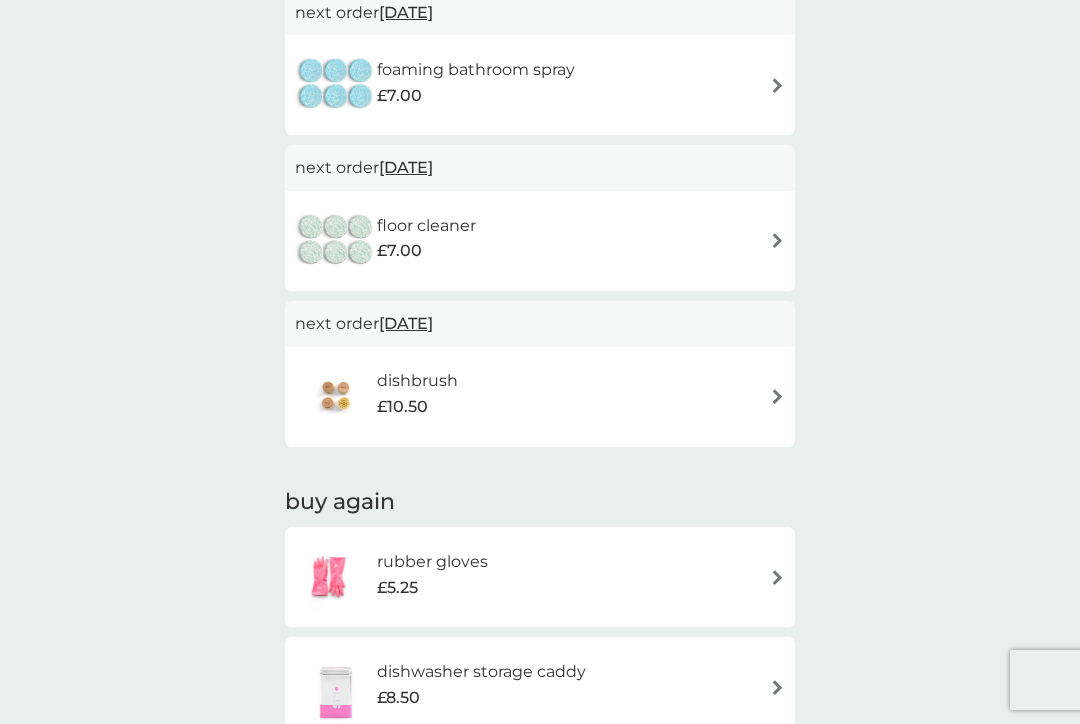 scroll, scrollTop: 1365, scrollLeft: 0, axis: vertical 